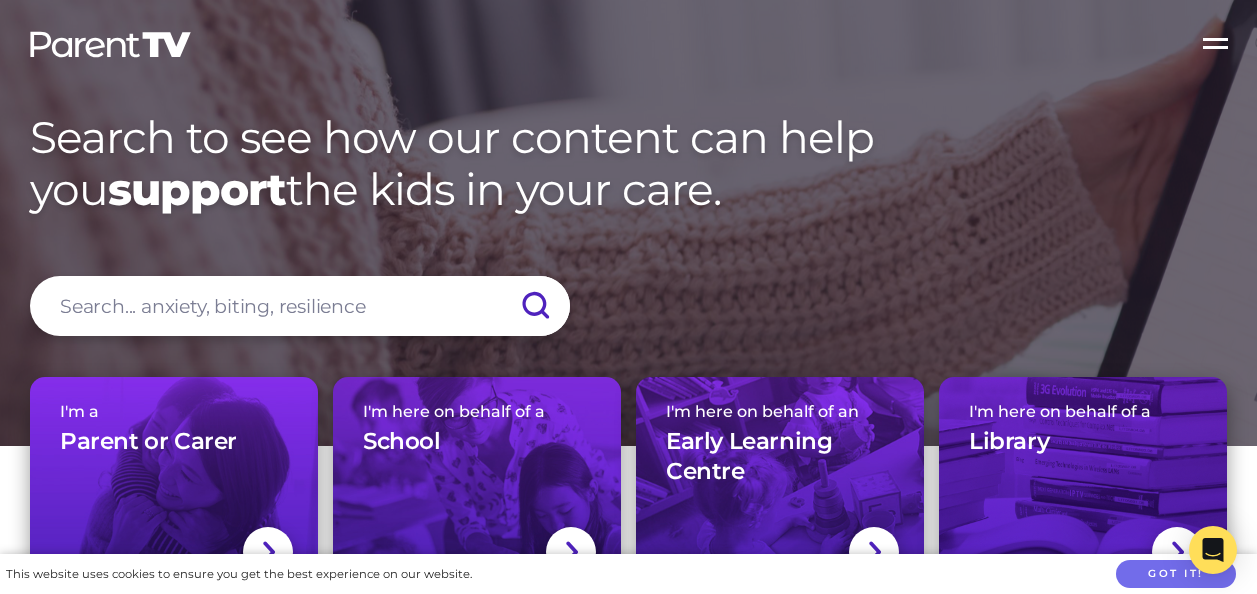 scroll, scrollTop: 0, scrollLeft: 0, axis: both 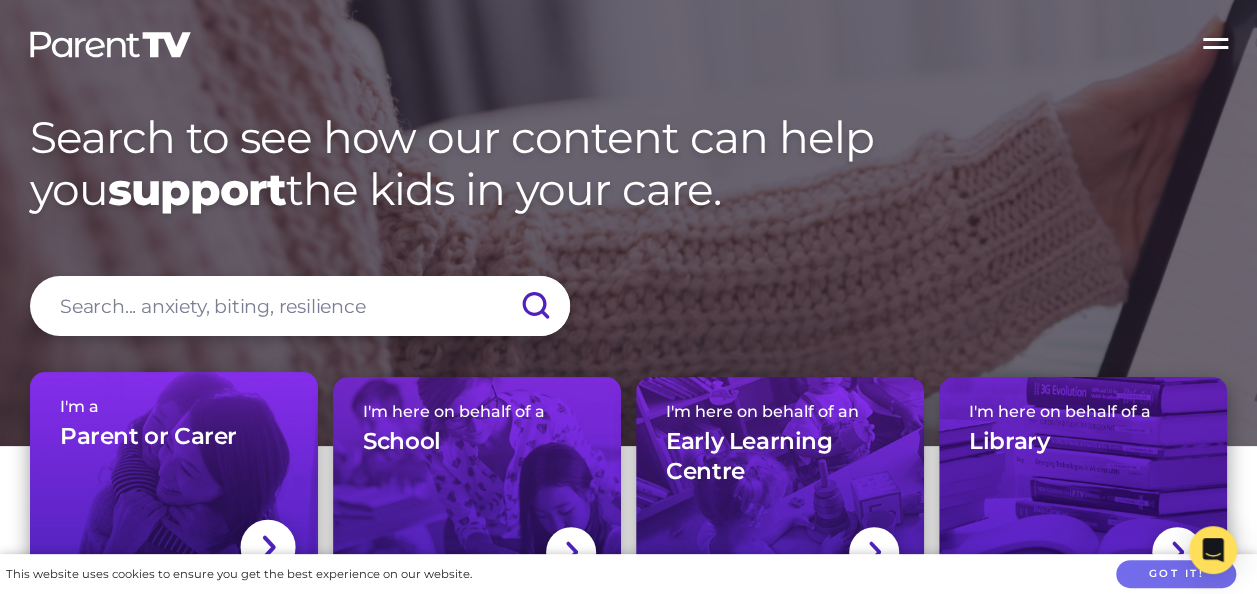 click on "I'm a Parent or Carer" at bounding box center [174, 484] 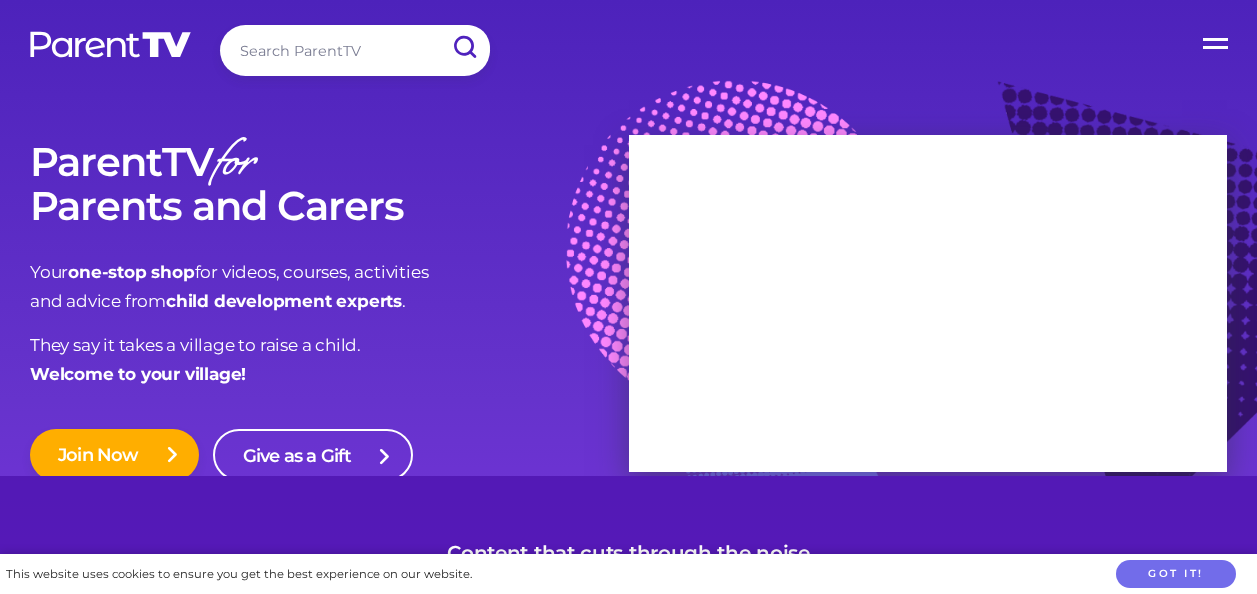 scroll, scrollTop: 0, scrollLeft: 0, axis: both 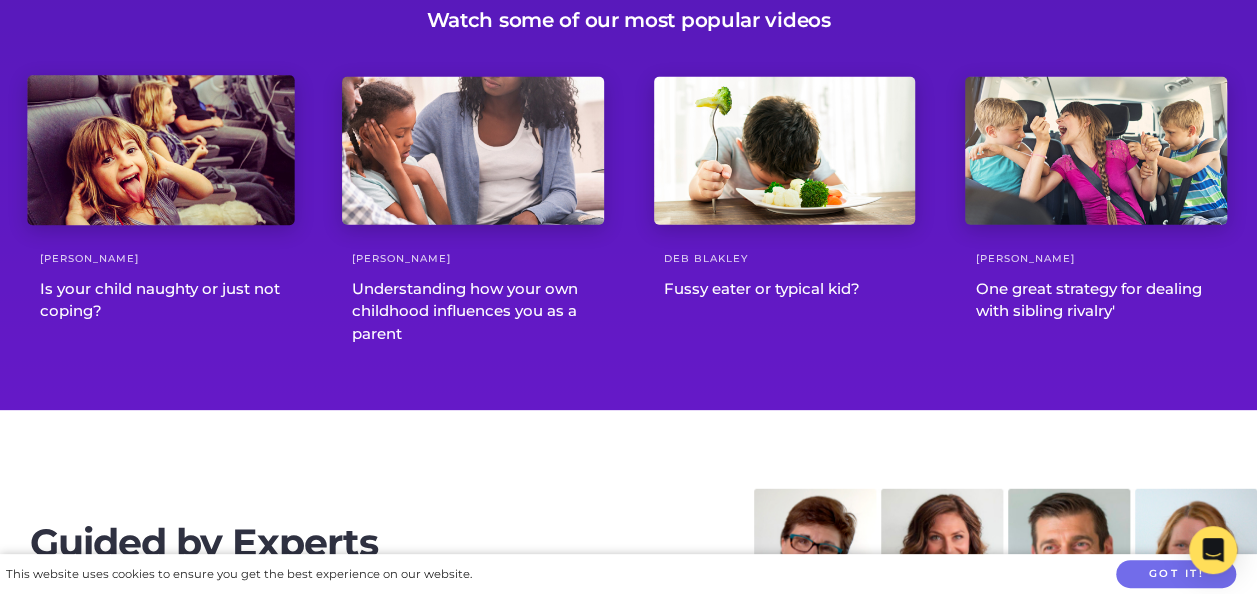 click at bounding box center [160, 151] 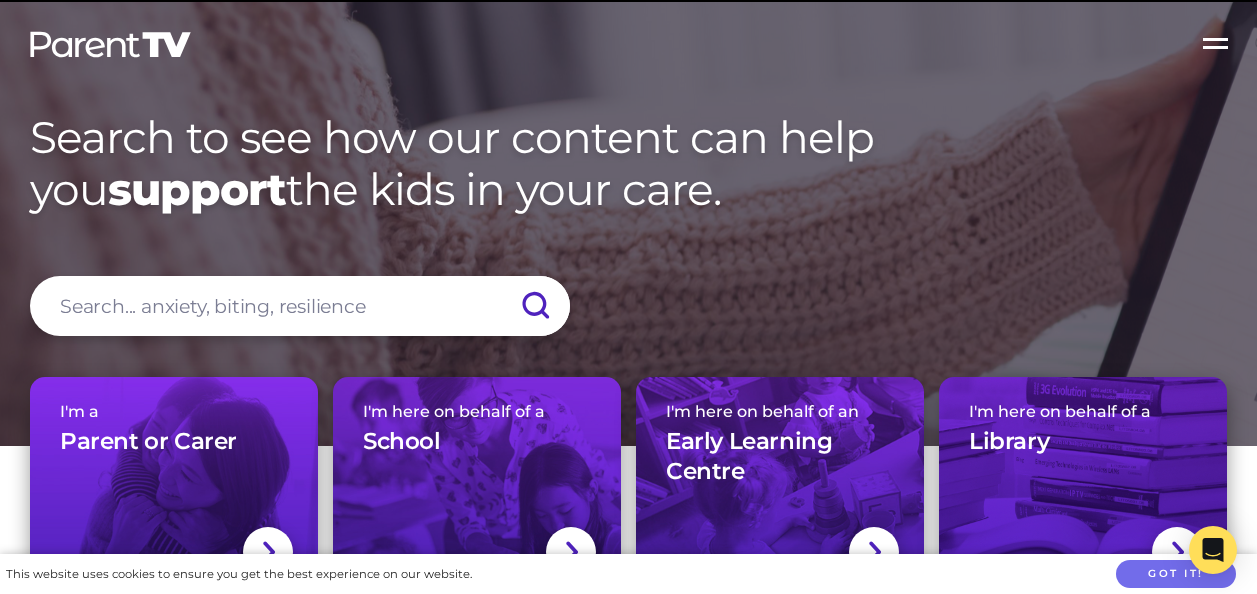 scroll, scrollTop: 0, scrollLeft: 0, axis: both 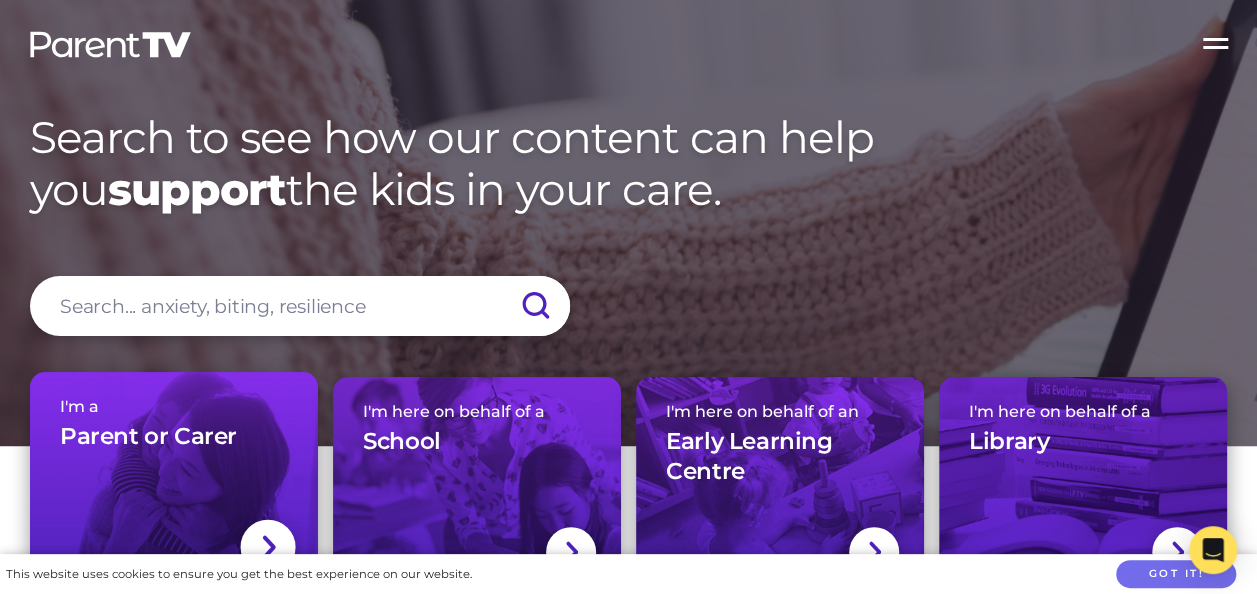 click on "I'm a Parent or Carer" at bounding box center (174, 484) 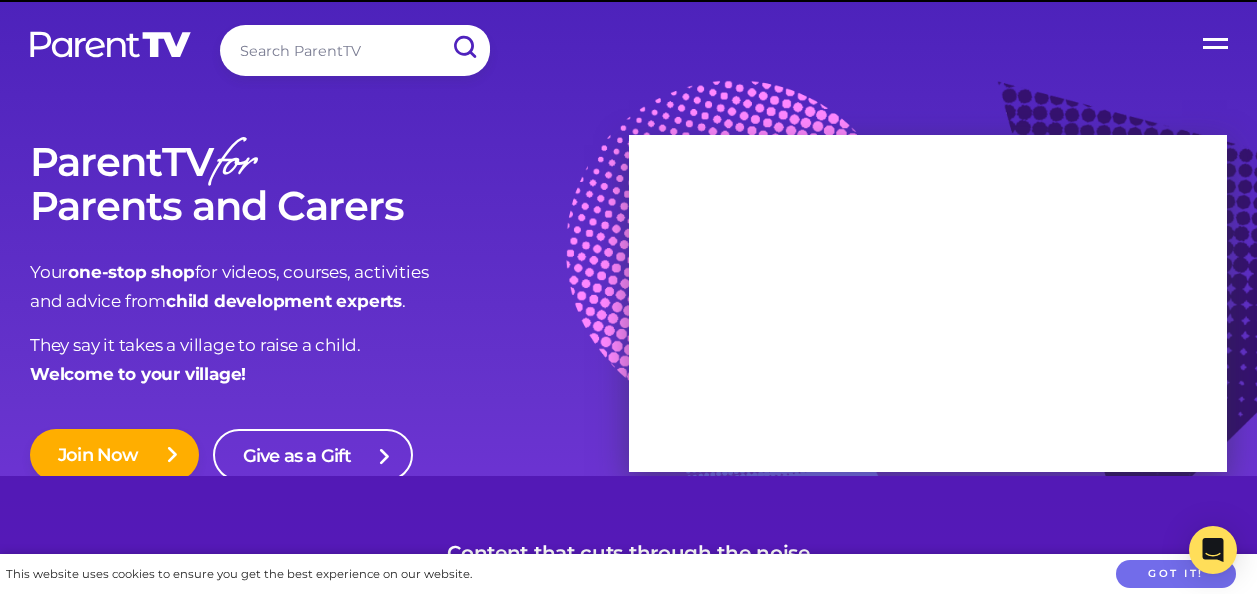 scroll, scrollTop: 0, scrollLeft: 0, axis: both 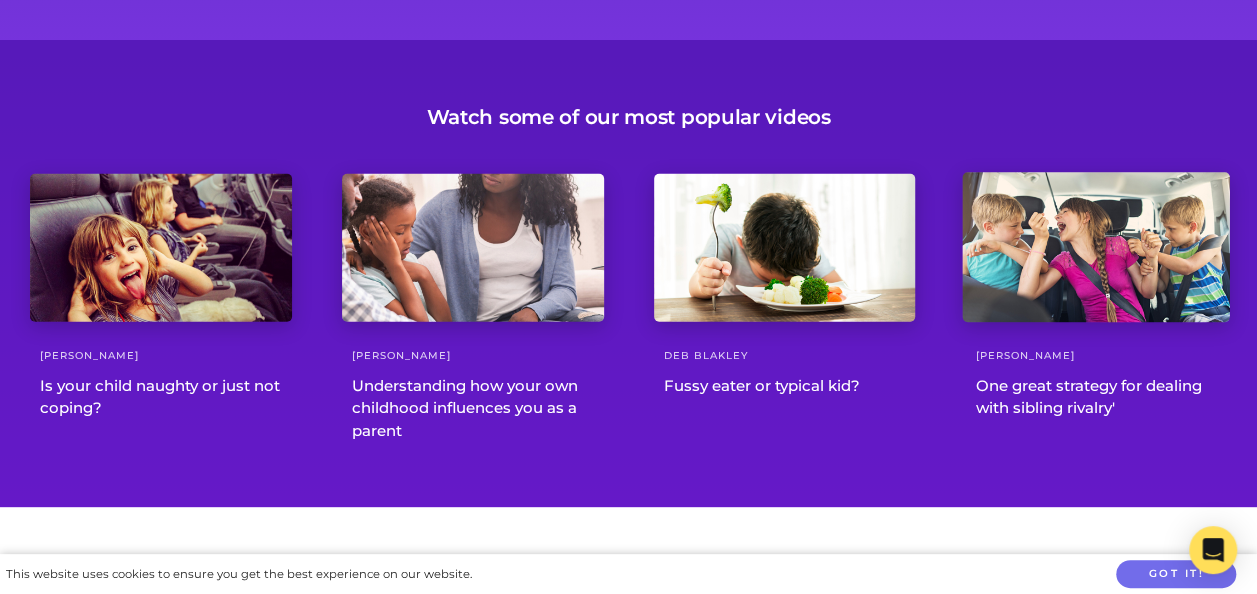 click at bounding box center (1096, 248) 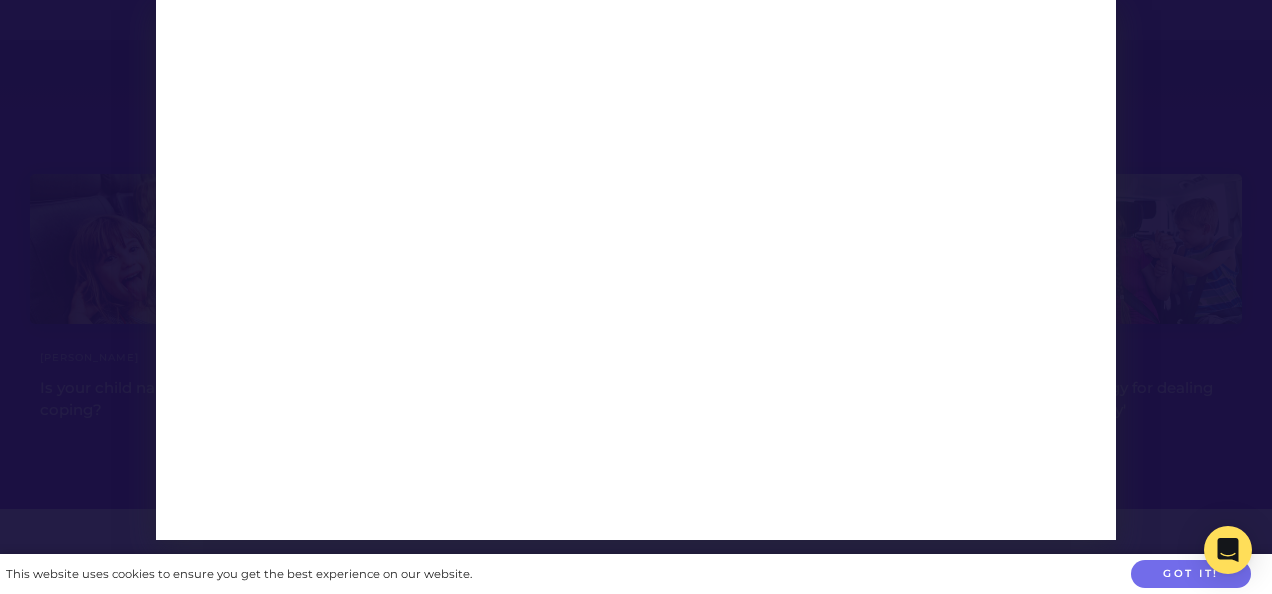 click at bounding box center (636, 297) 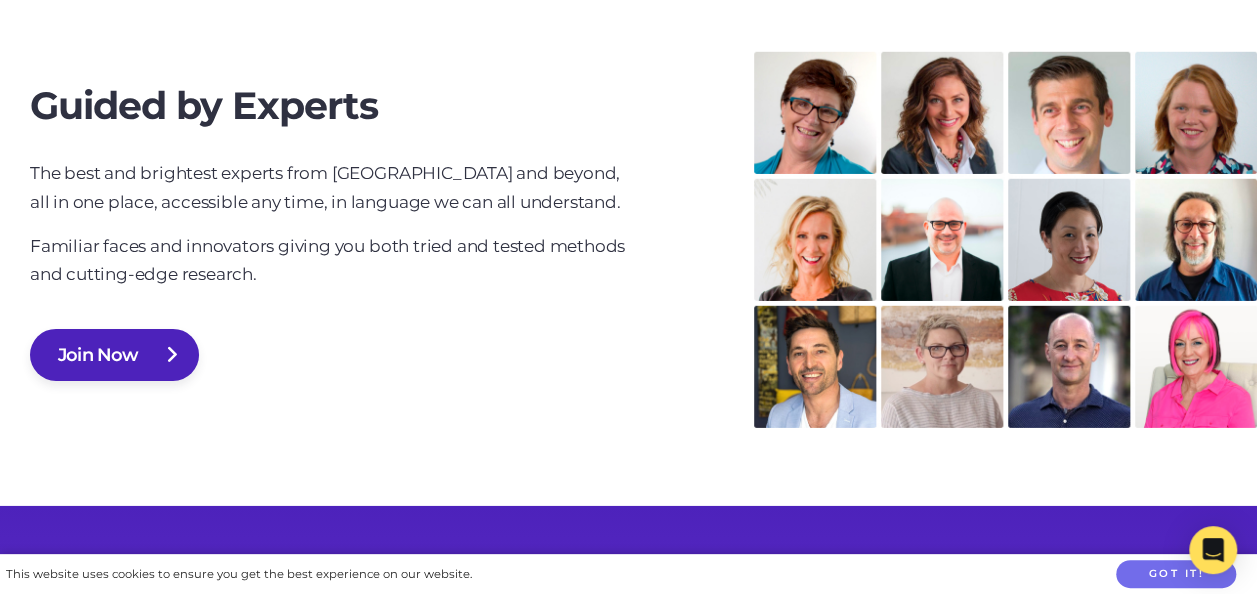 scroll, scrollTop: 3008, scrollLeft: 0, axis: vertical 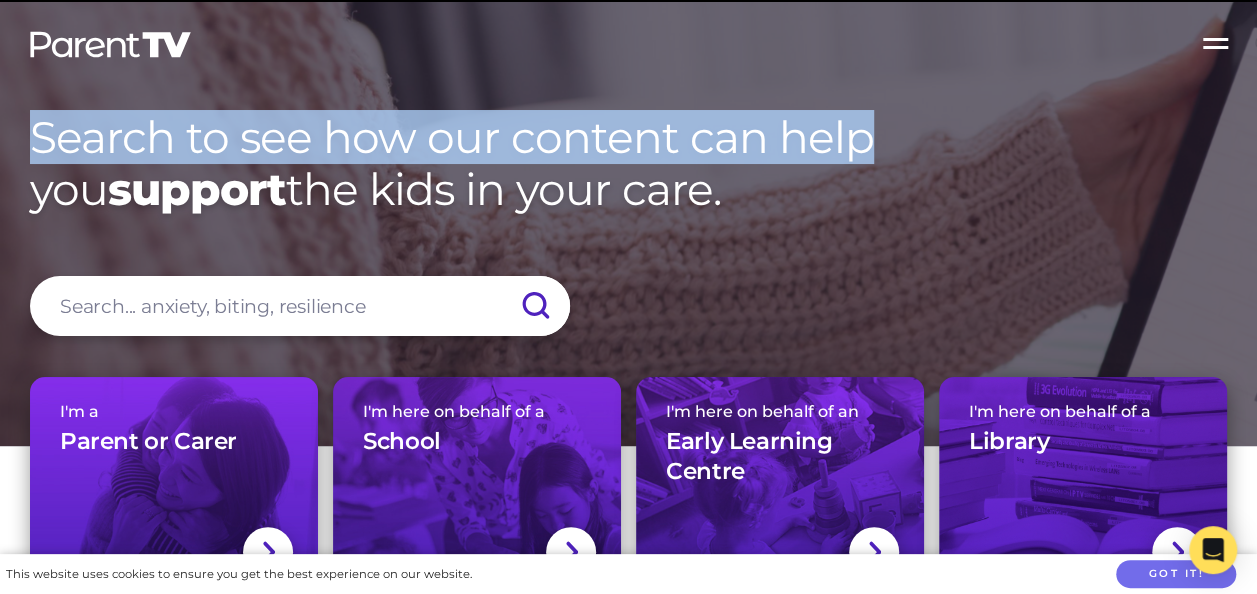click on "Parent Topics   Child Topics   Activities   Video Series   Experts       Interactive Courses   Blog   Login           Open Menu   Home   Parent Topics   Child Topics   Activities   Video Series   Experts   Blog     Ask an Expert   Login   Join   Gift Subscription   School / Childcare Signup   Search to see how our content can help  you  support
the kids in your care.   Search ParentTV           I'm a Parent or Carer   I'm here on behalf of a School   I'm here on behalf of an Early Learning Centre   I'm here on behalf of a Library     What is ParentTV? ParentTV offers  hundreds of on-demand videos  to support the parenting and care of children from birth to teens.
If you're interested in a more interactive experience, we recommend you check out our  one-off courses  and  bootcamps  over at  learning.parenttv.com
Feel more confident and connected with access to reliable advice on a wide range of  .
You can now access reliable advice on a wide range of  ." at bounding box center (628, 13118) 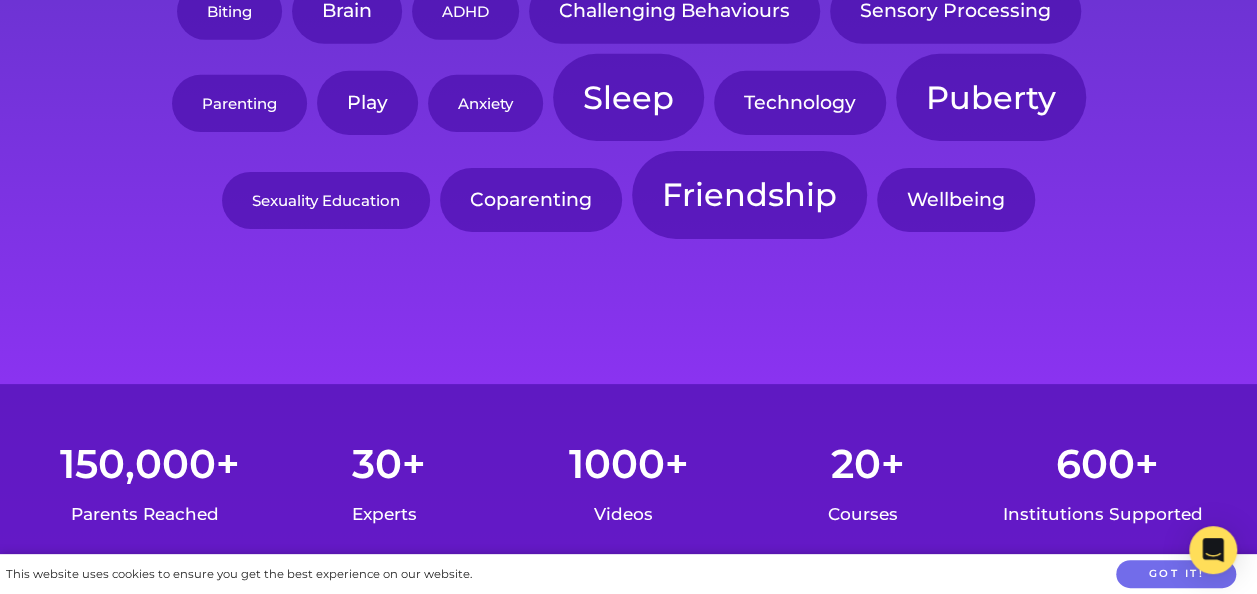 scroll, scrollTop: 22161, scrollLeft: 0, axis: vertical 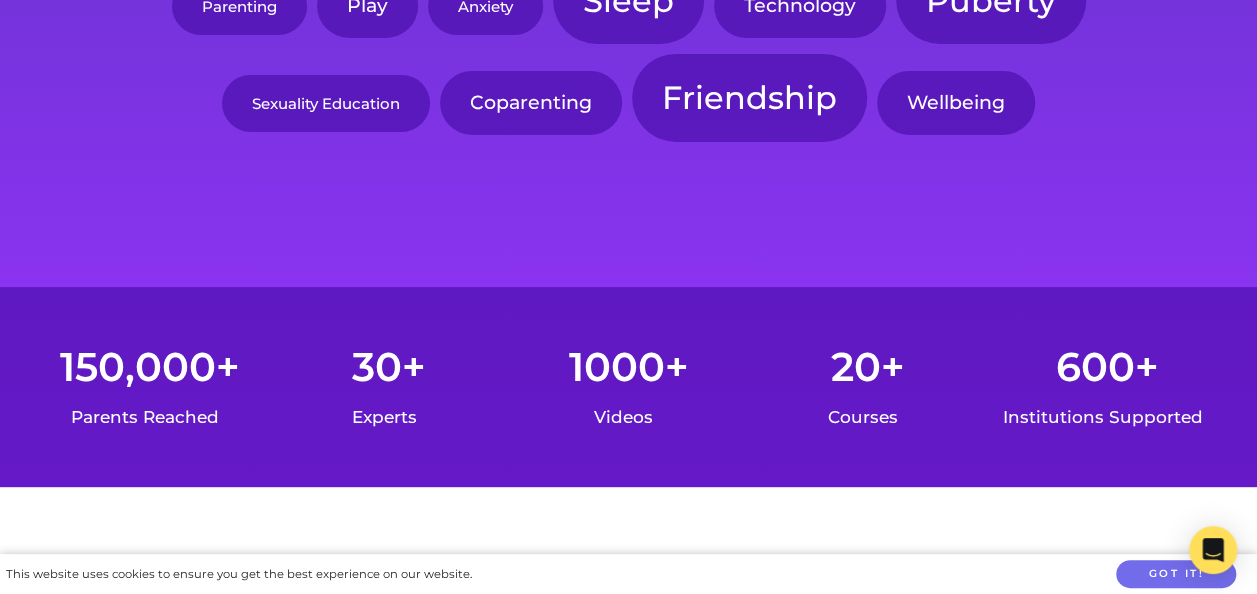 click on "Growth Mindset" at bounding box center [345, -264] 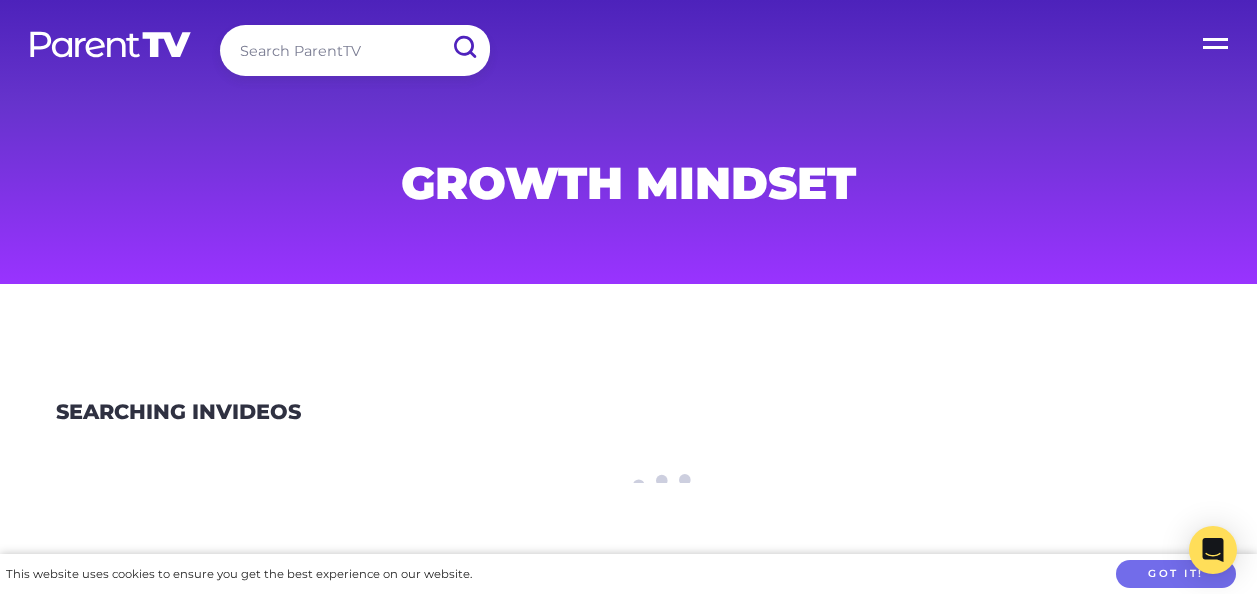scroll, scrollTop: 0, scrollLeft: 0, axis: both 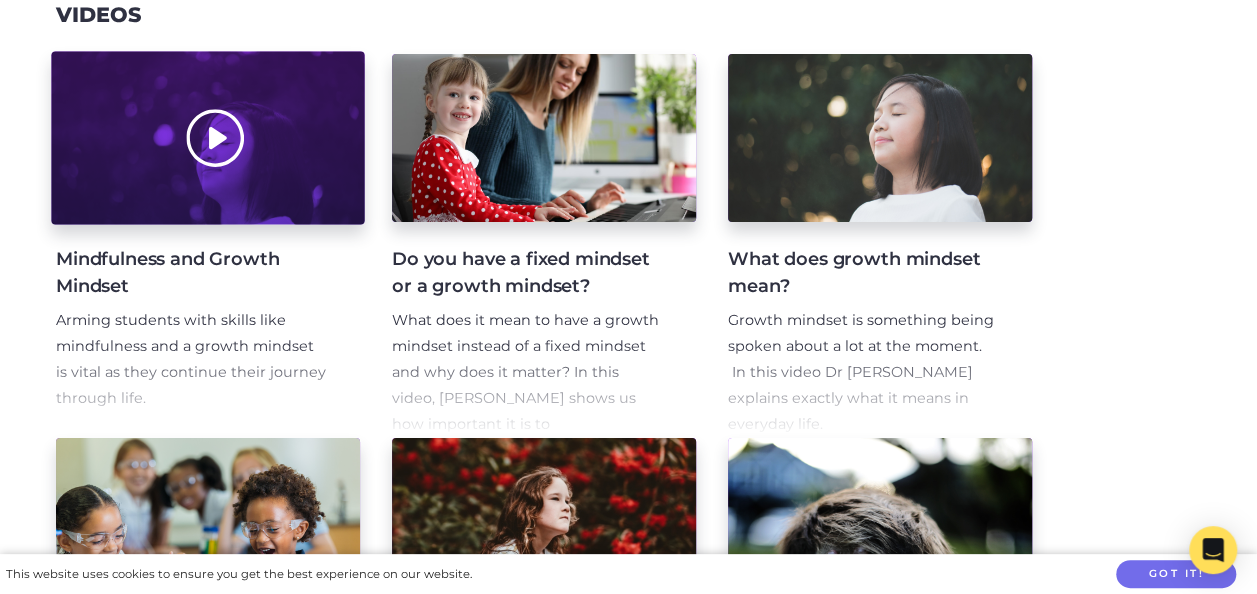 click at bounding box center (207, 138) 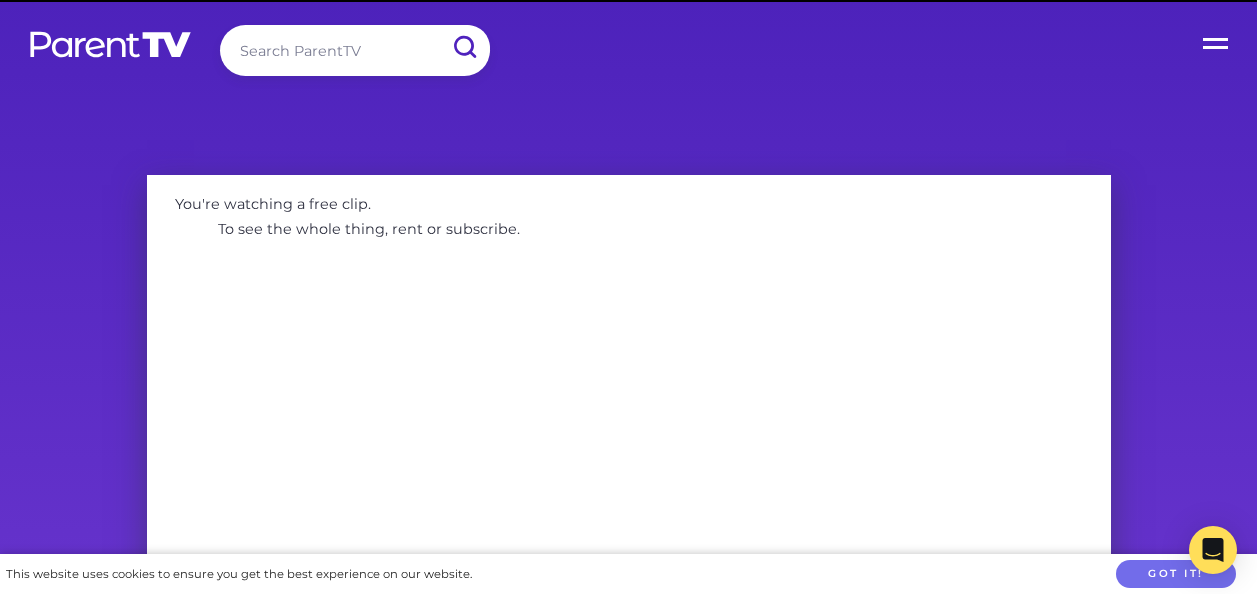scroll, scrollTop: 0, scrollLeft: 0, axis: both 